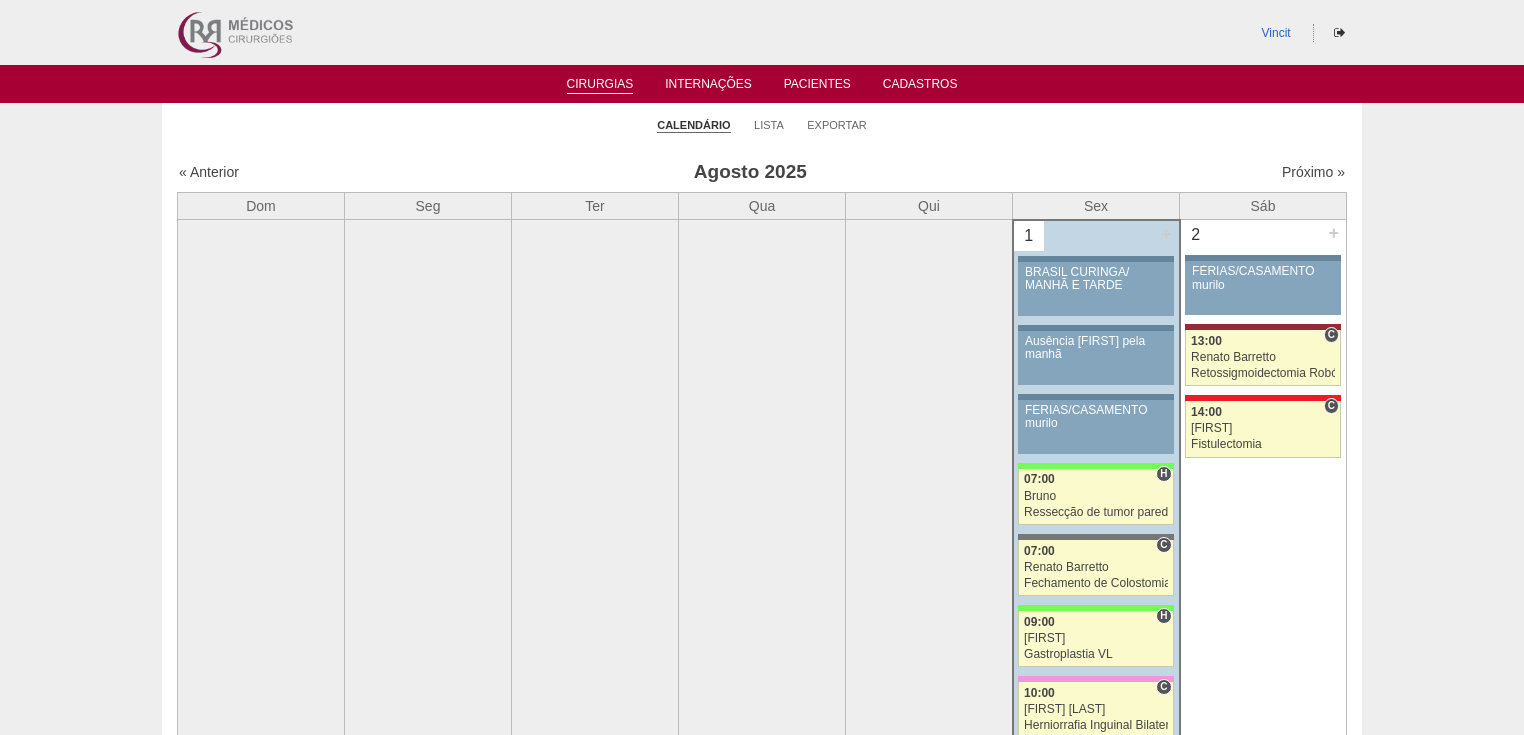 scroll, scrollTop: 0, scrollLeft: 0, axis: both 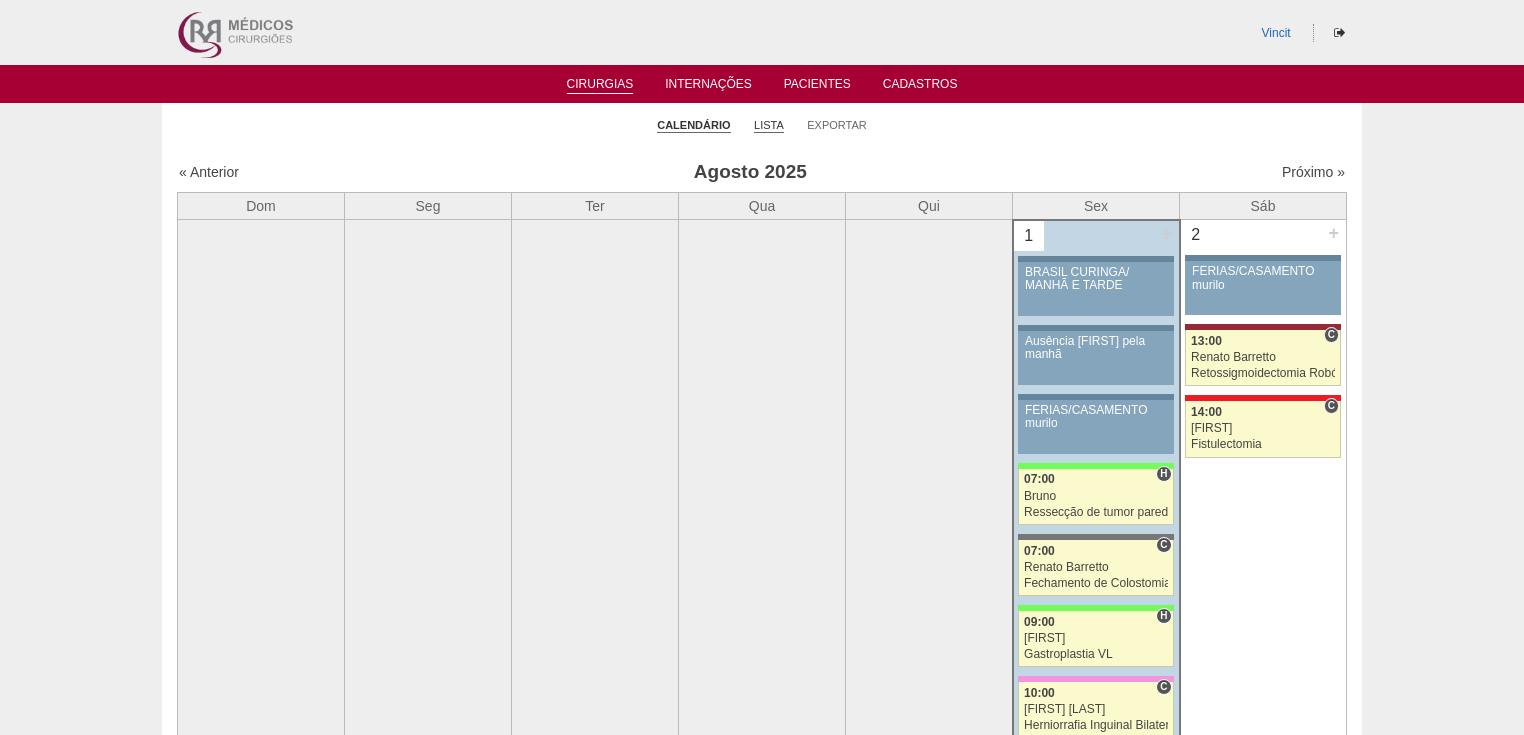 click on "Lista" at bounding box center [769, 125] 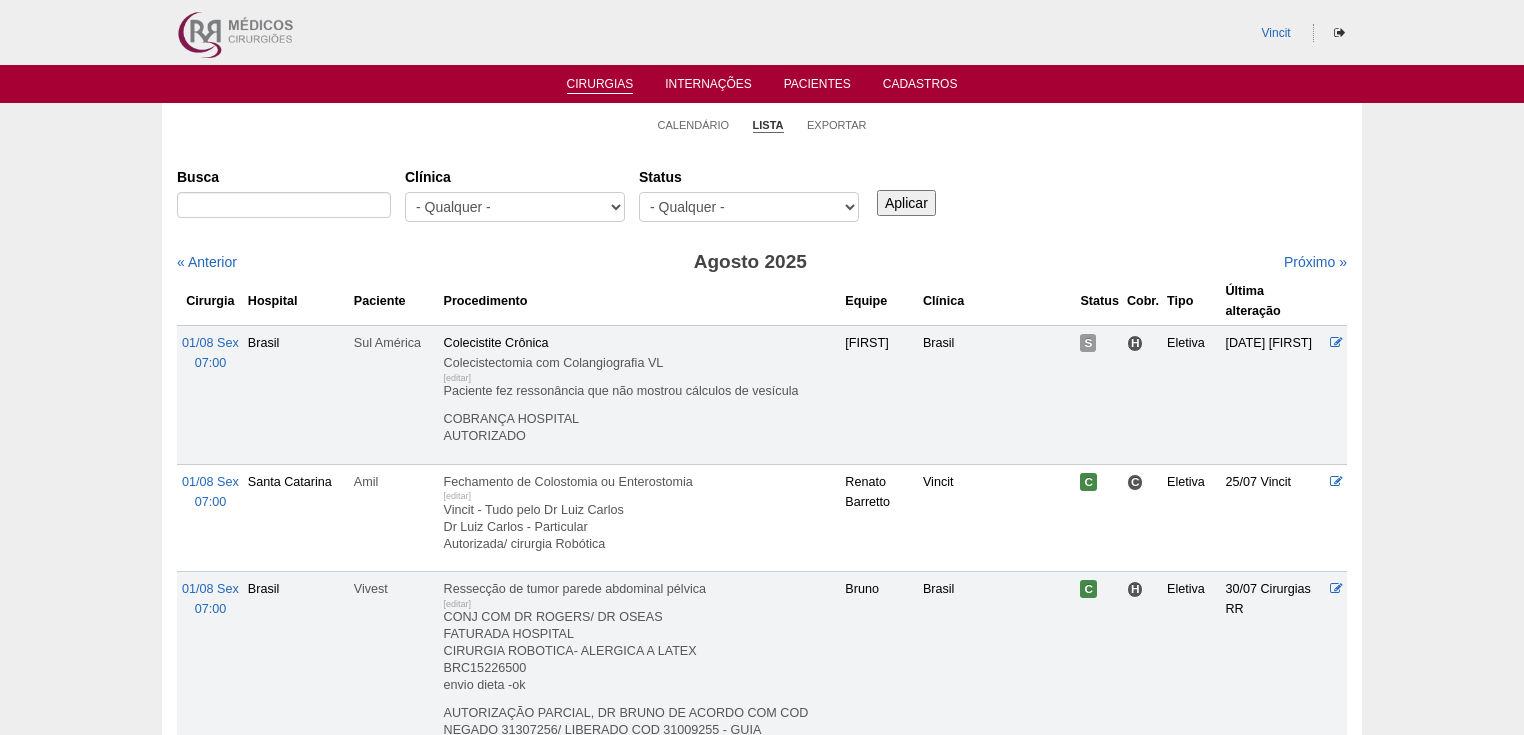 scroll, scrollTop: 0, scrollLeft: 0, axis: both 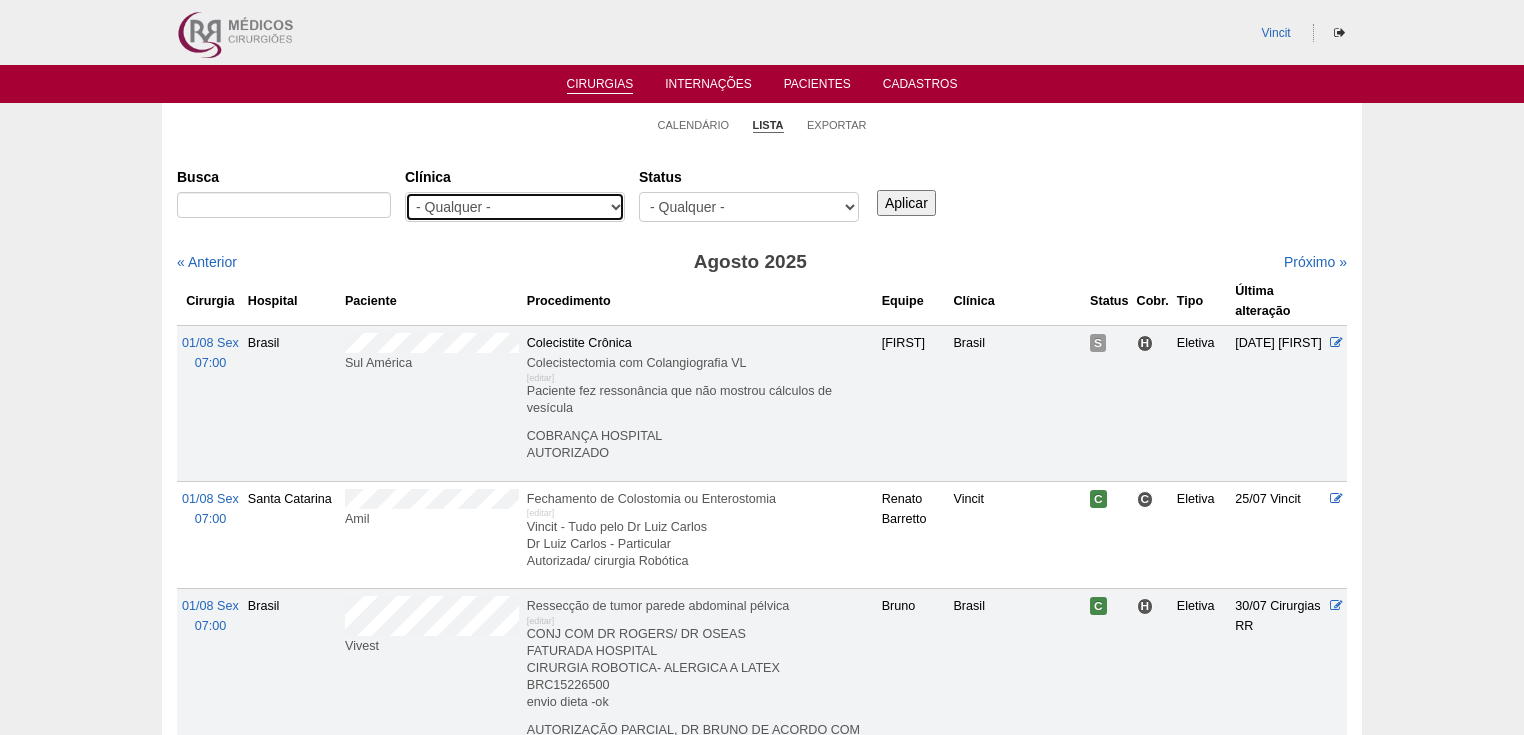 click on "- Qualquer - 6R Alphaville Assunção Bartira Brasil Christovão da Gama Cruz Azul Ifor Neomater RR Médicos - Santo André RR Médicos - São Bernardo do Campo RR Médicos - São Caetano Santa Joana São Luiz SCS Vincit" at bounding box center (515, 207) 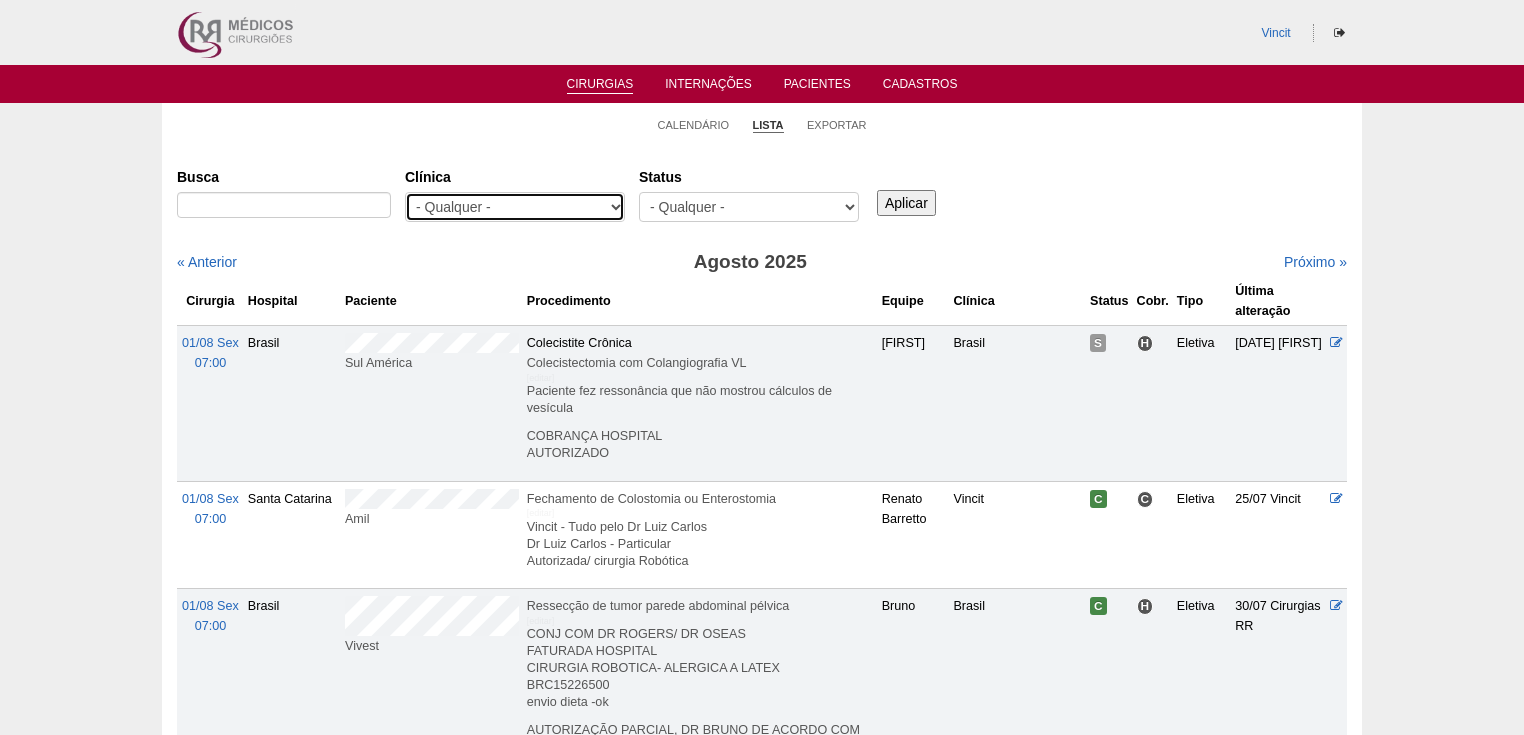 select on "68" 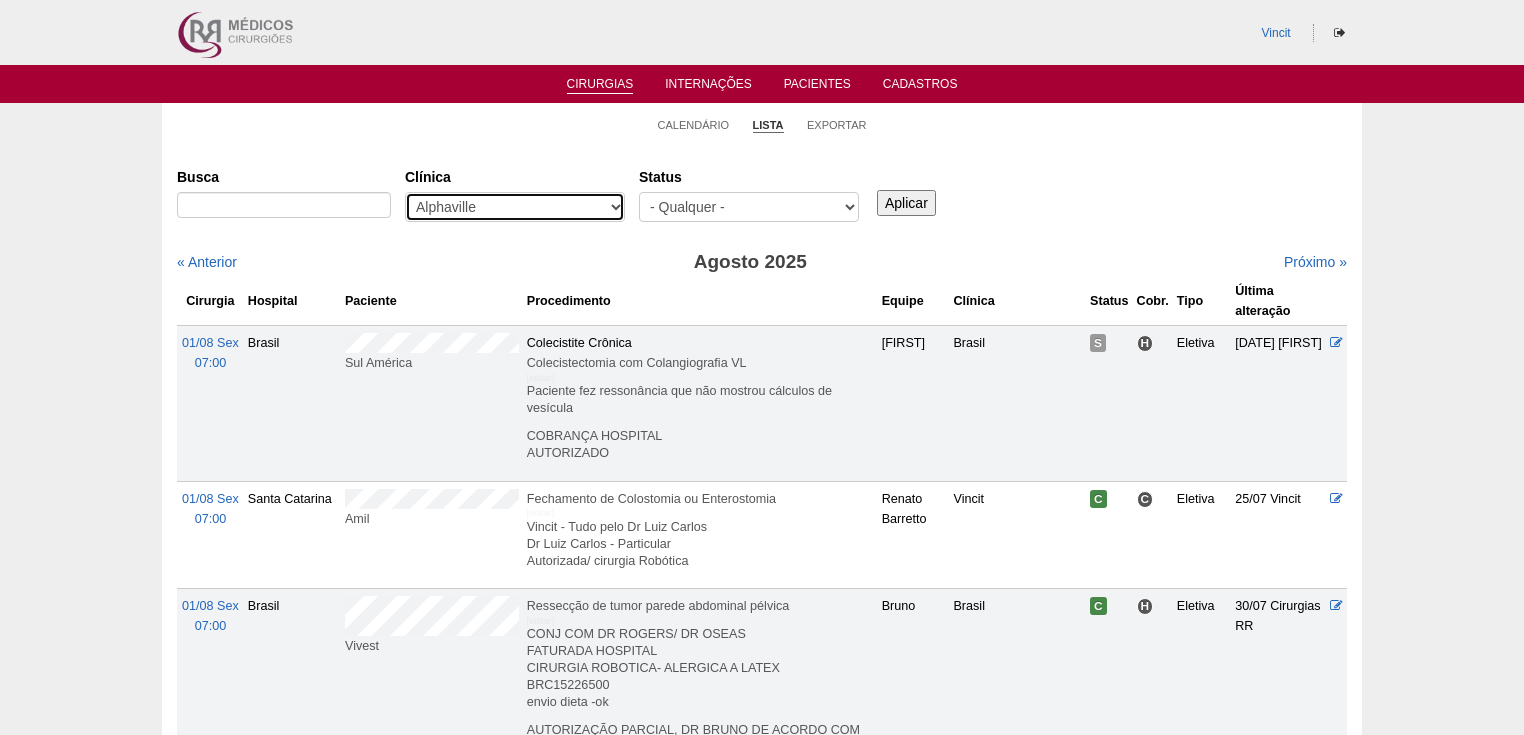 click on "- Qualquer - 6R Alphaville Assunção Bartira Brasil Christovão da Gama Cruz Azul Ifor Neomater RR Médicos - Santo André RR Médicos - São Bernardo do Campo RR Médicos - São Caetano Santa Joana São Luiz SCS Vincit" at bounding box center [515, 207] 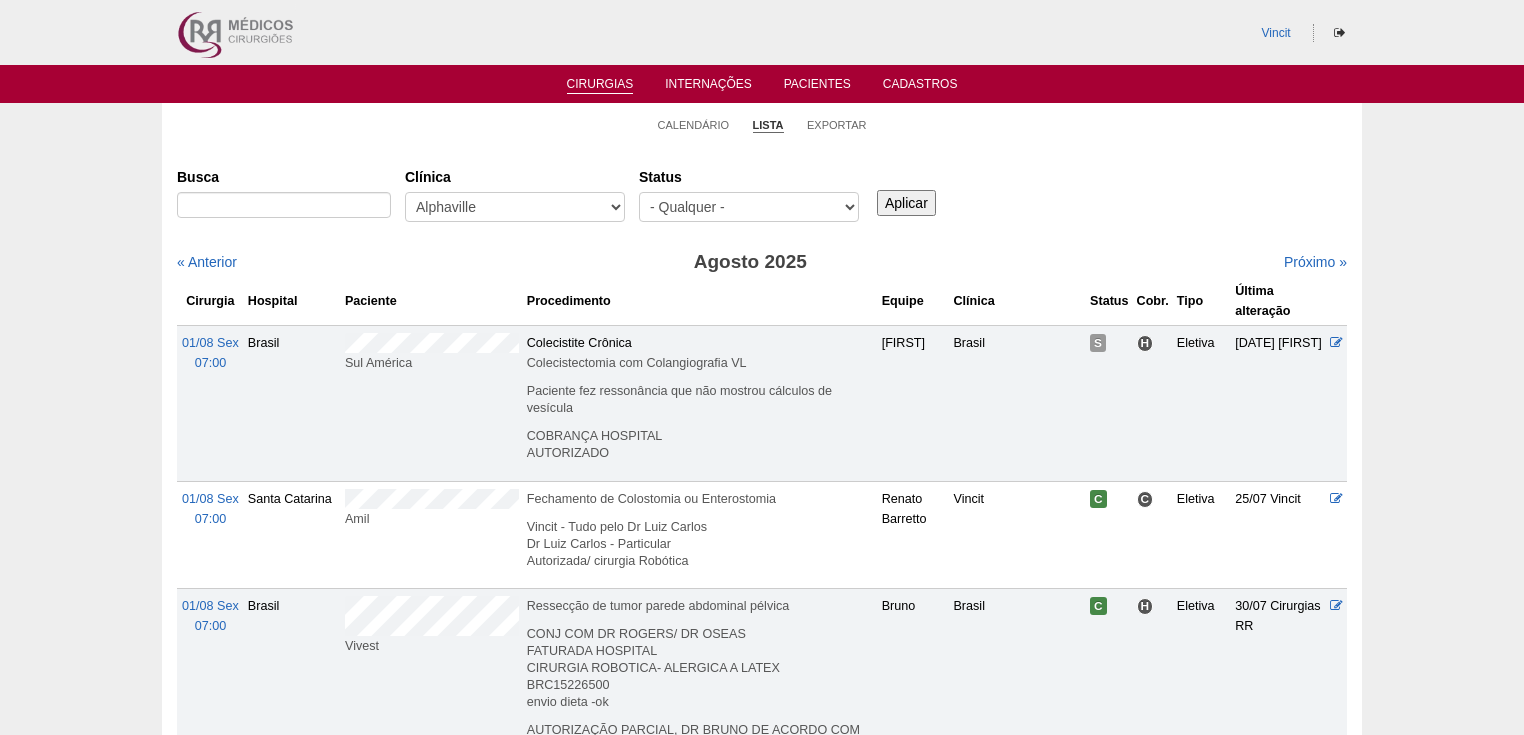 click on "Aplicar" at bounding box center [906, 203] 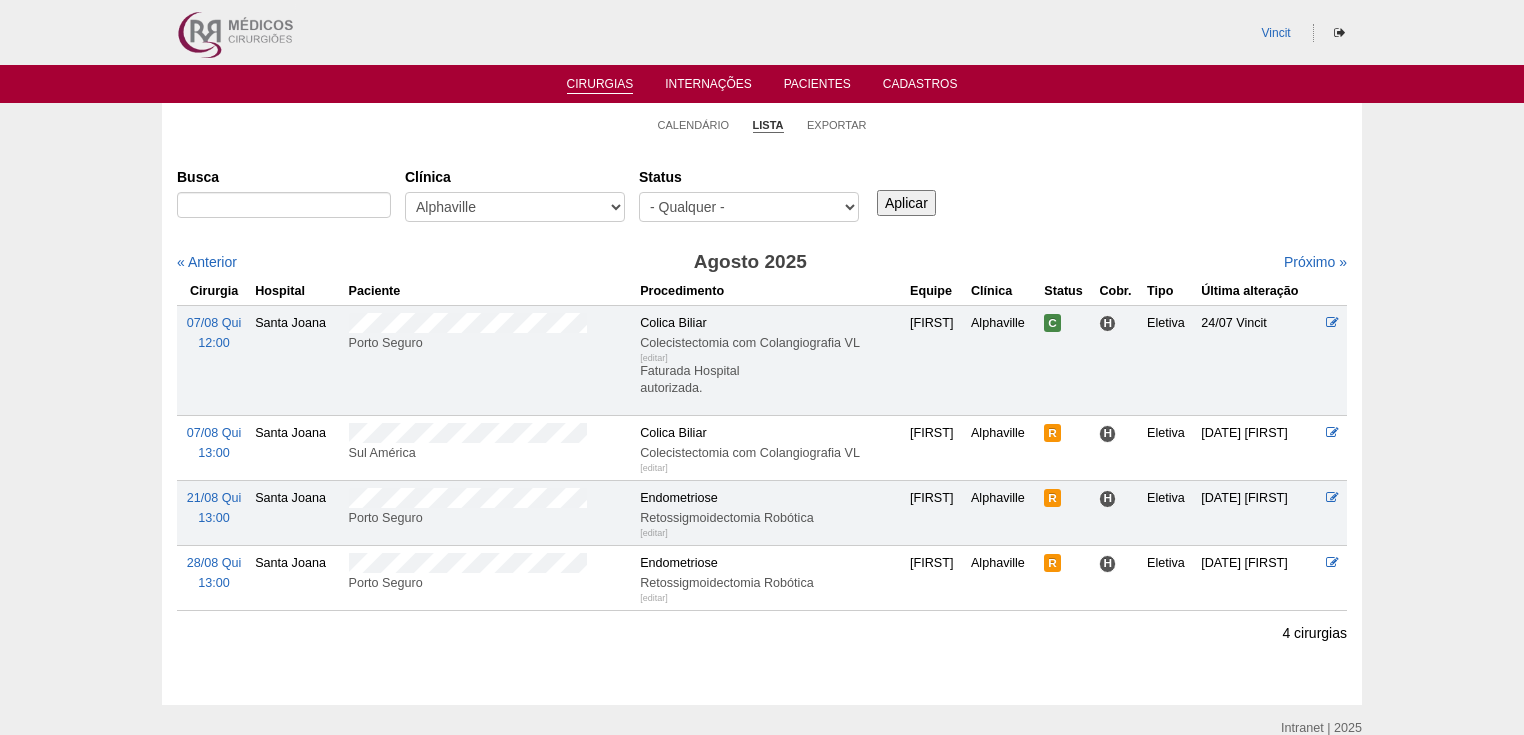 scroll, scrollTop: 0, scrollLeft: 0, axis: both 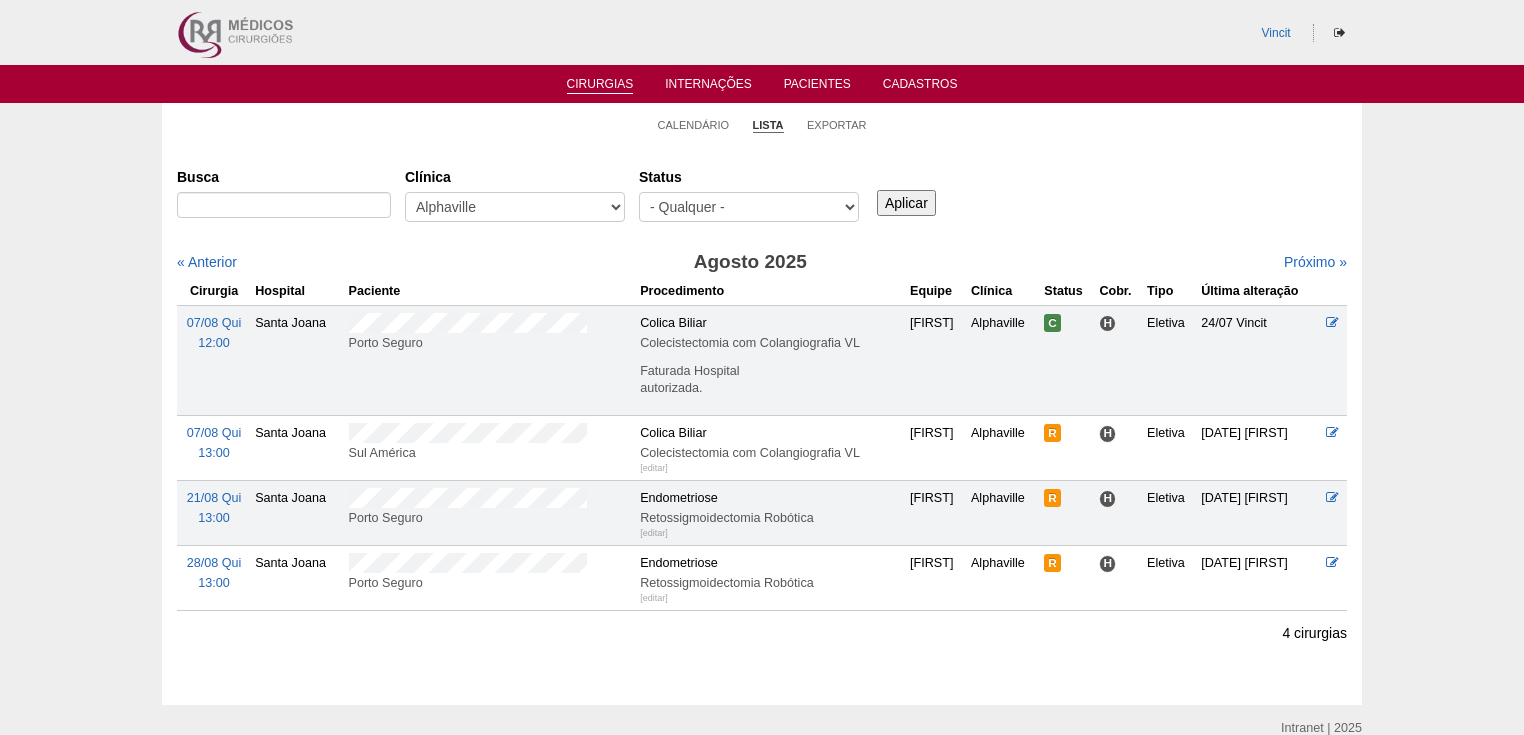 click on "Sul América" at bounding box center (491, 448) 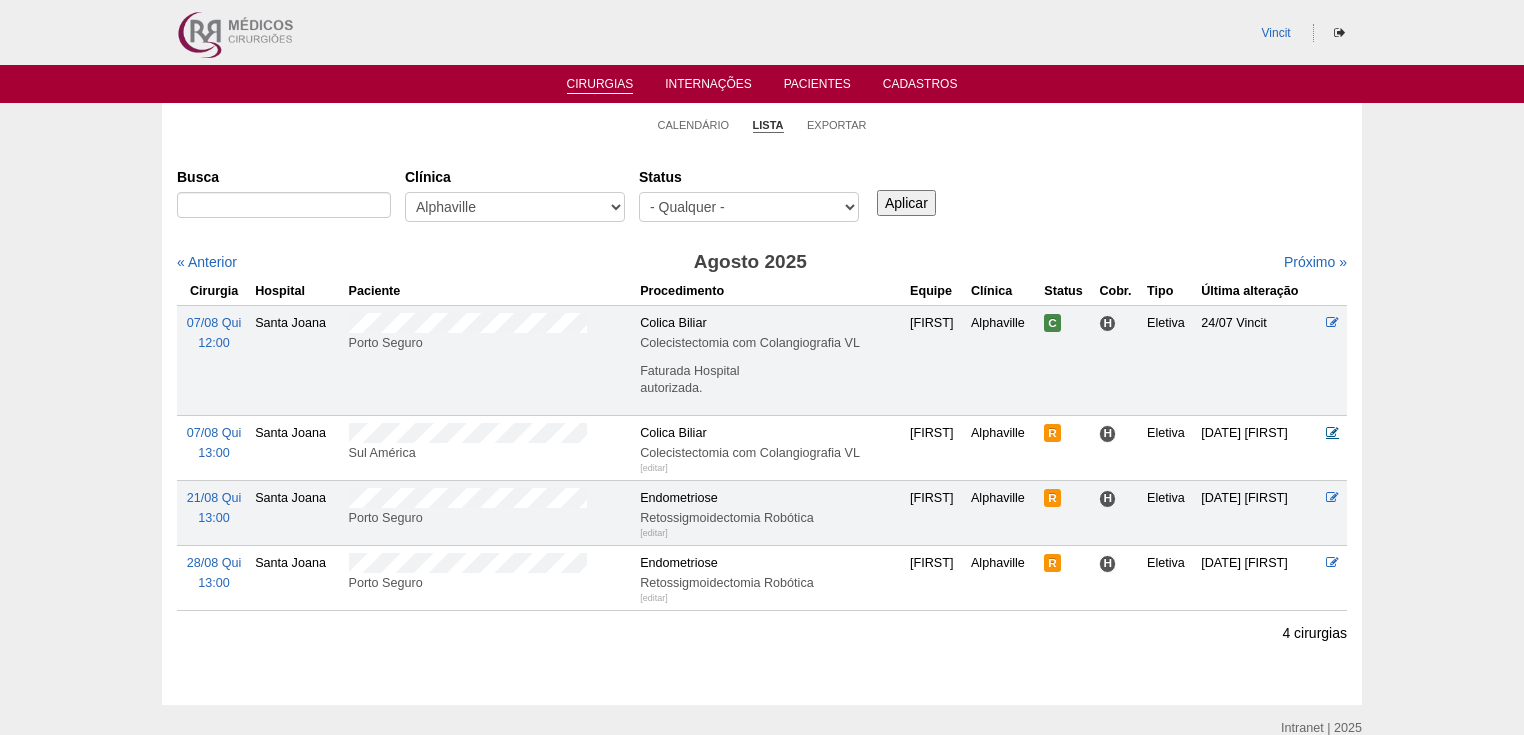 click at bounding box center [1332, 432] 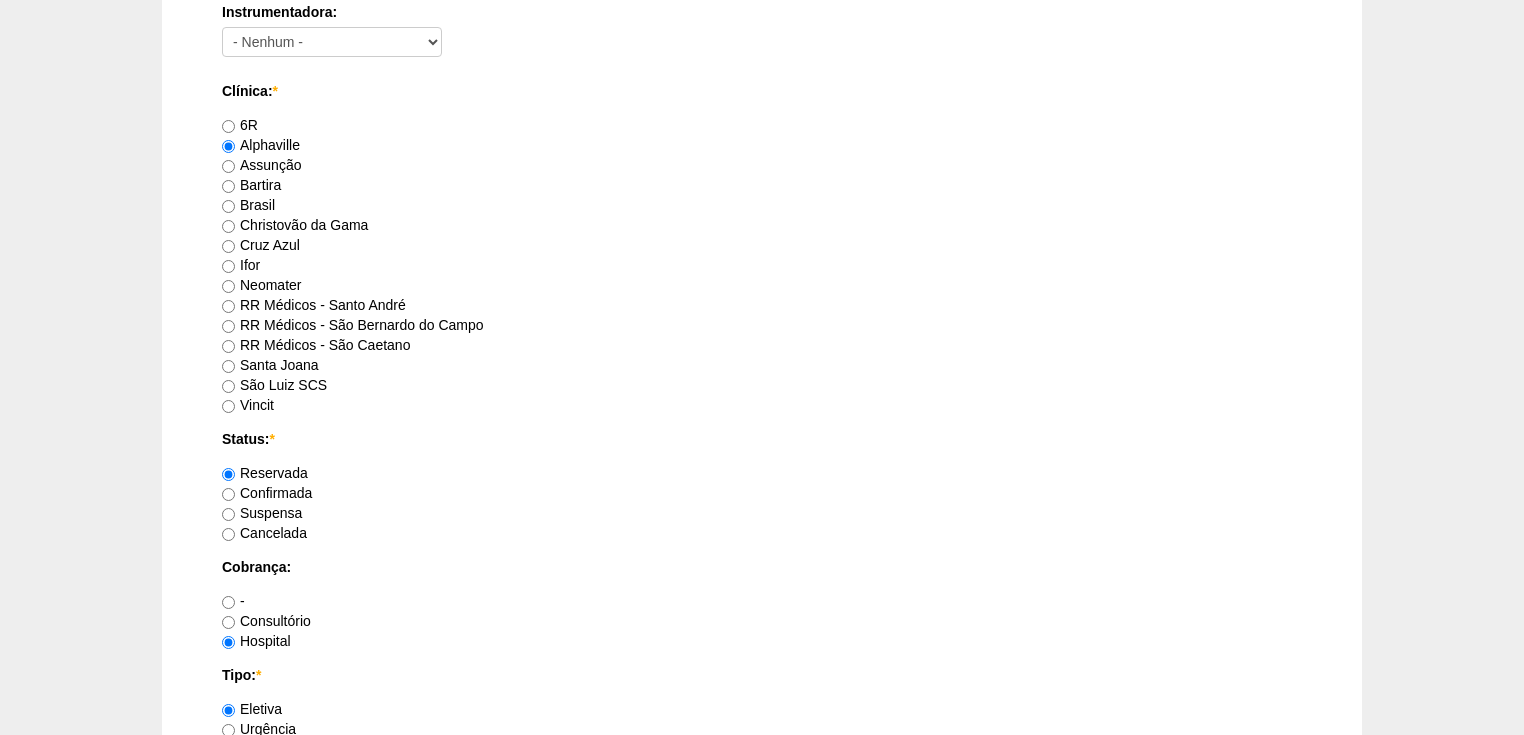 scroll, scrollTop: 1440, scrollLeft: 0, axis: vertical 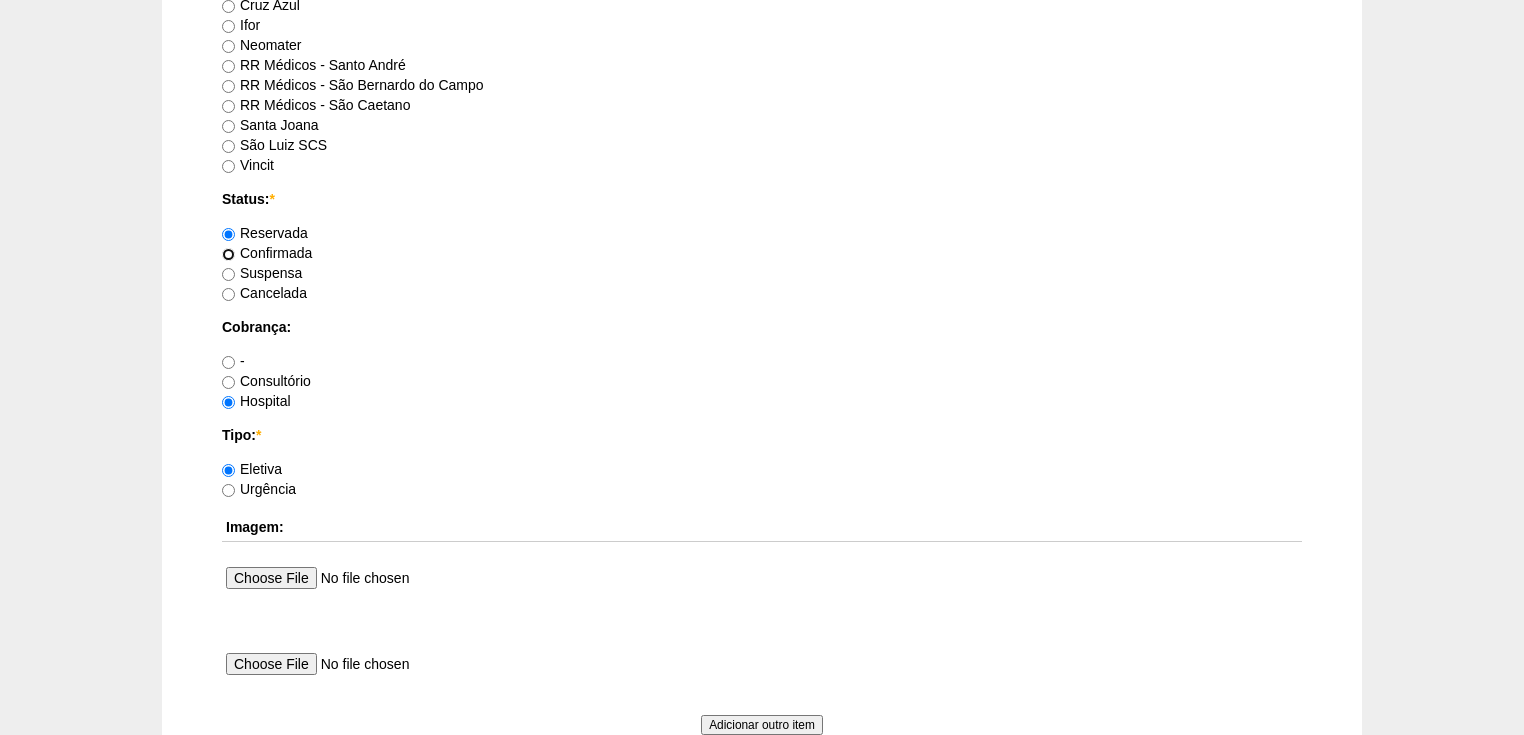 click on "Confirmada" at bounding box center (228, 254) 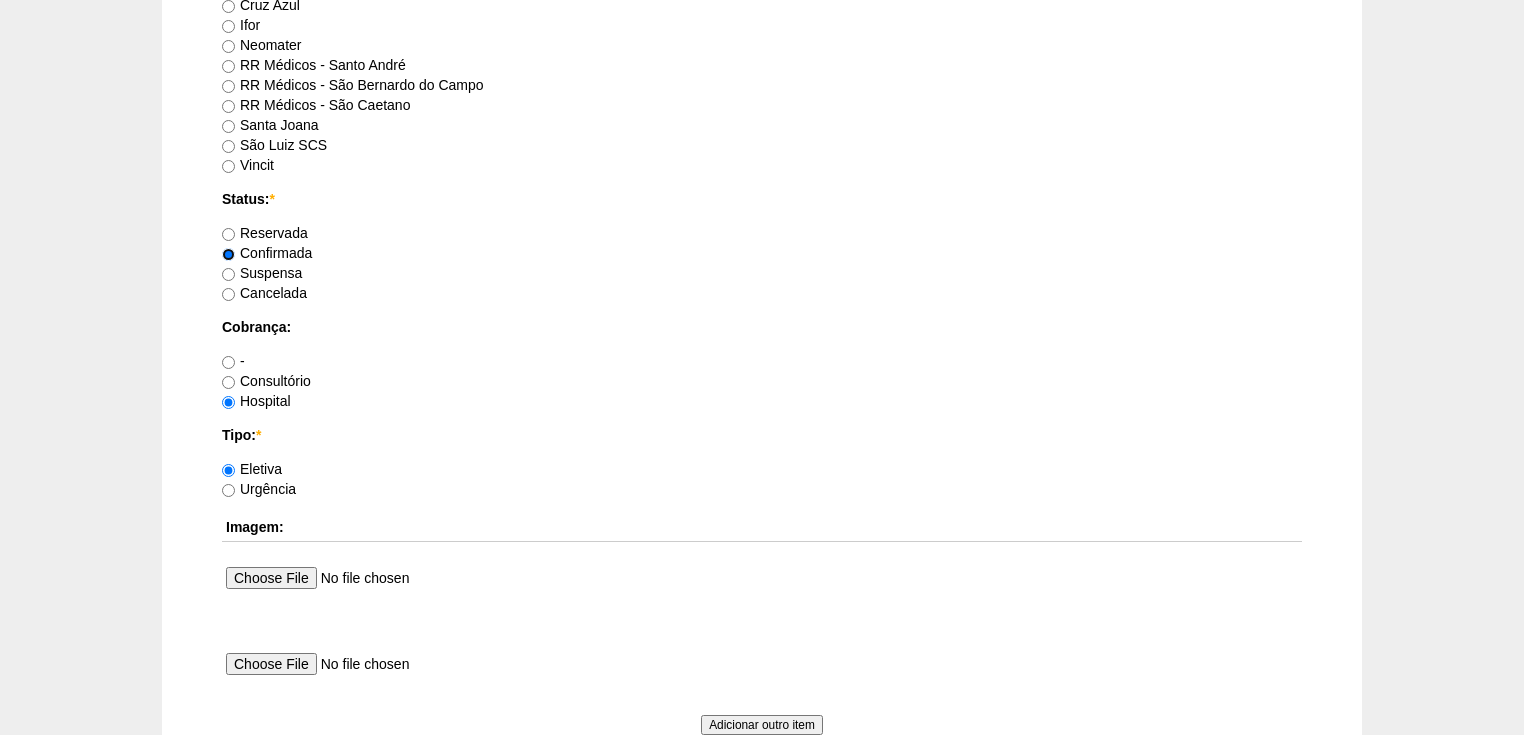 scroll, scrollTop: 1680, scrollLeft: 0, axis: vertical 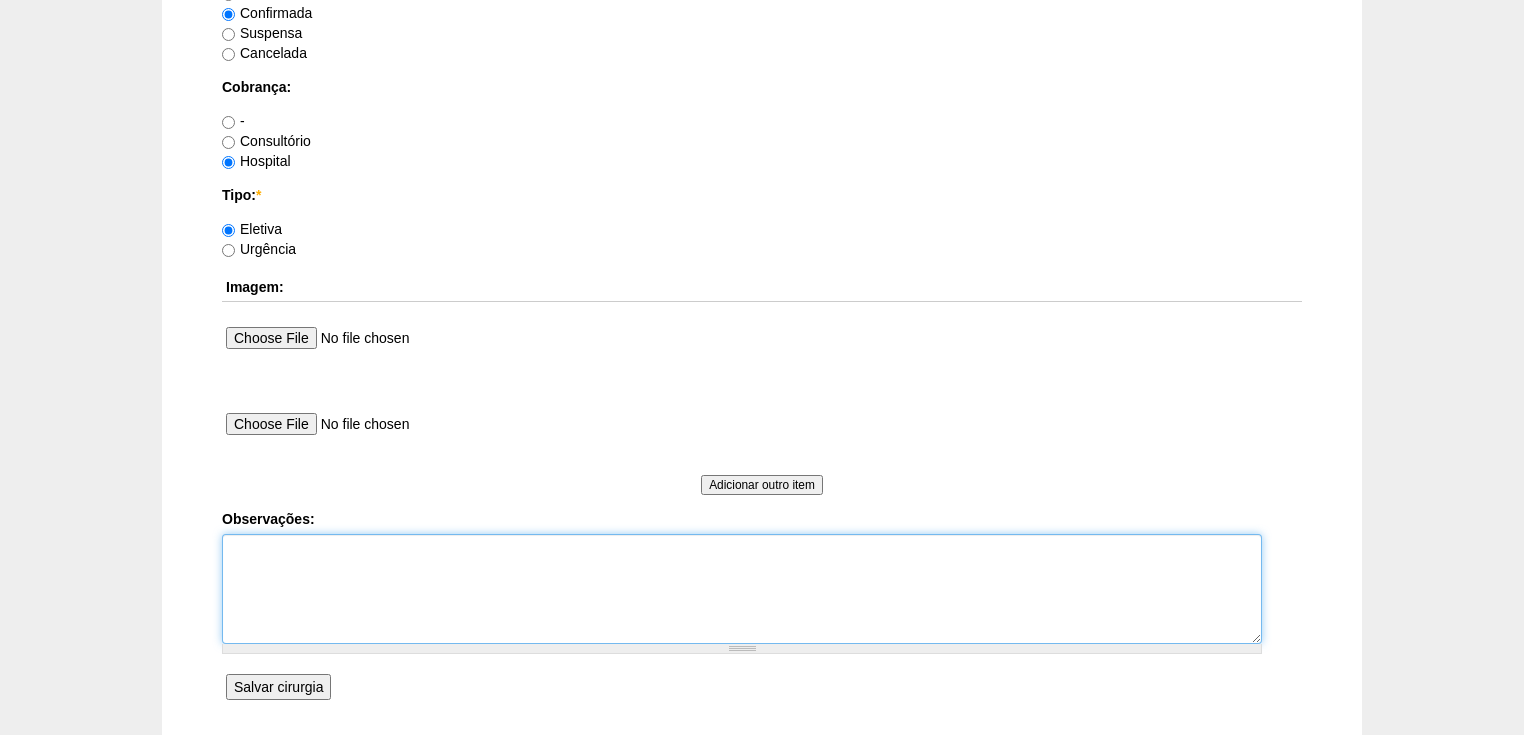 click on "Observações:" at bounding box center (742, 589) 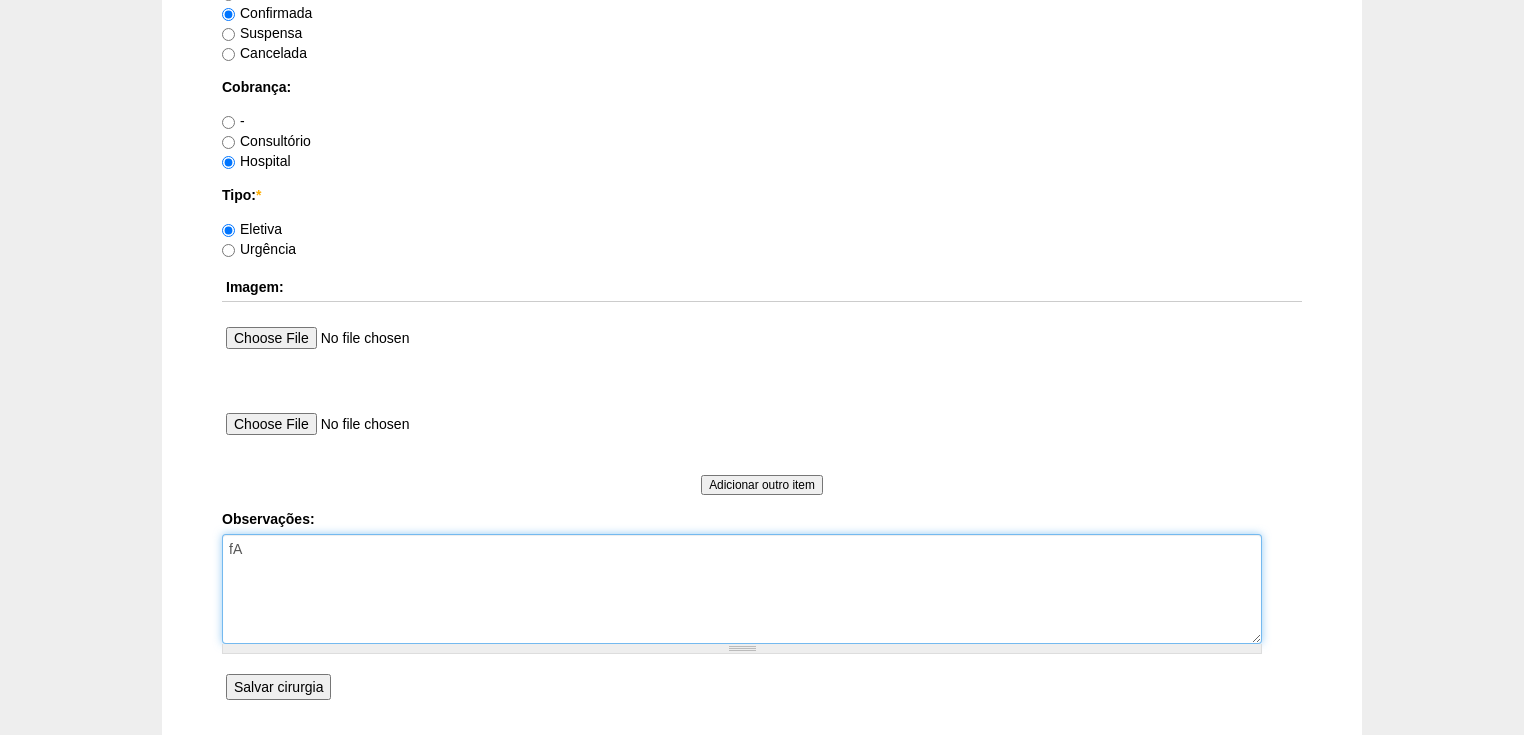 type on "f" 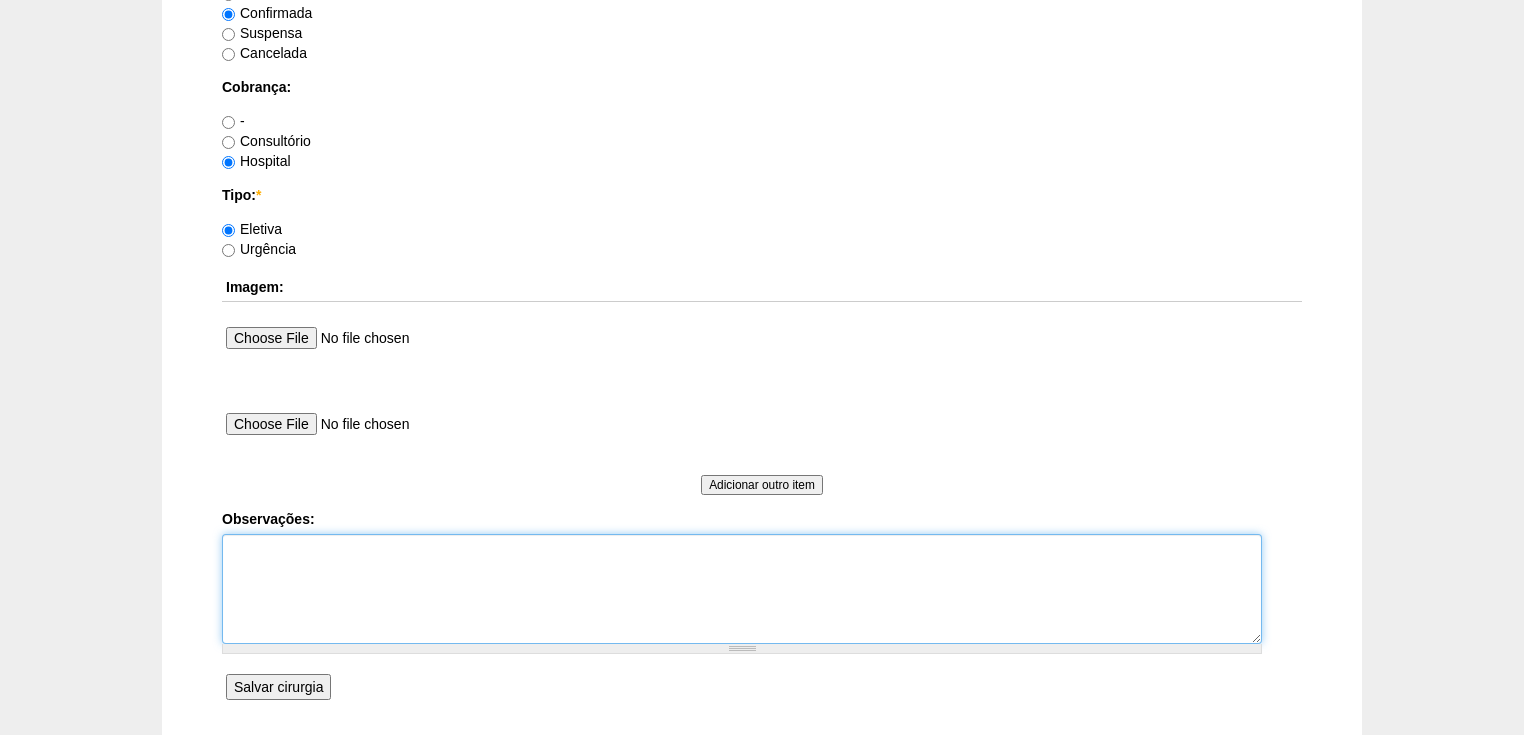 type on "f" 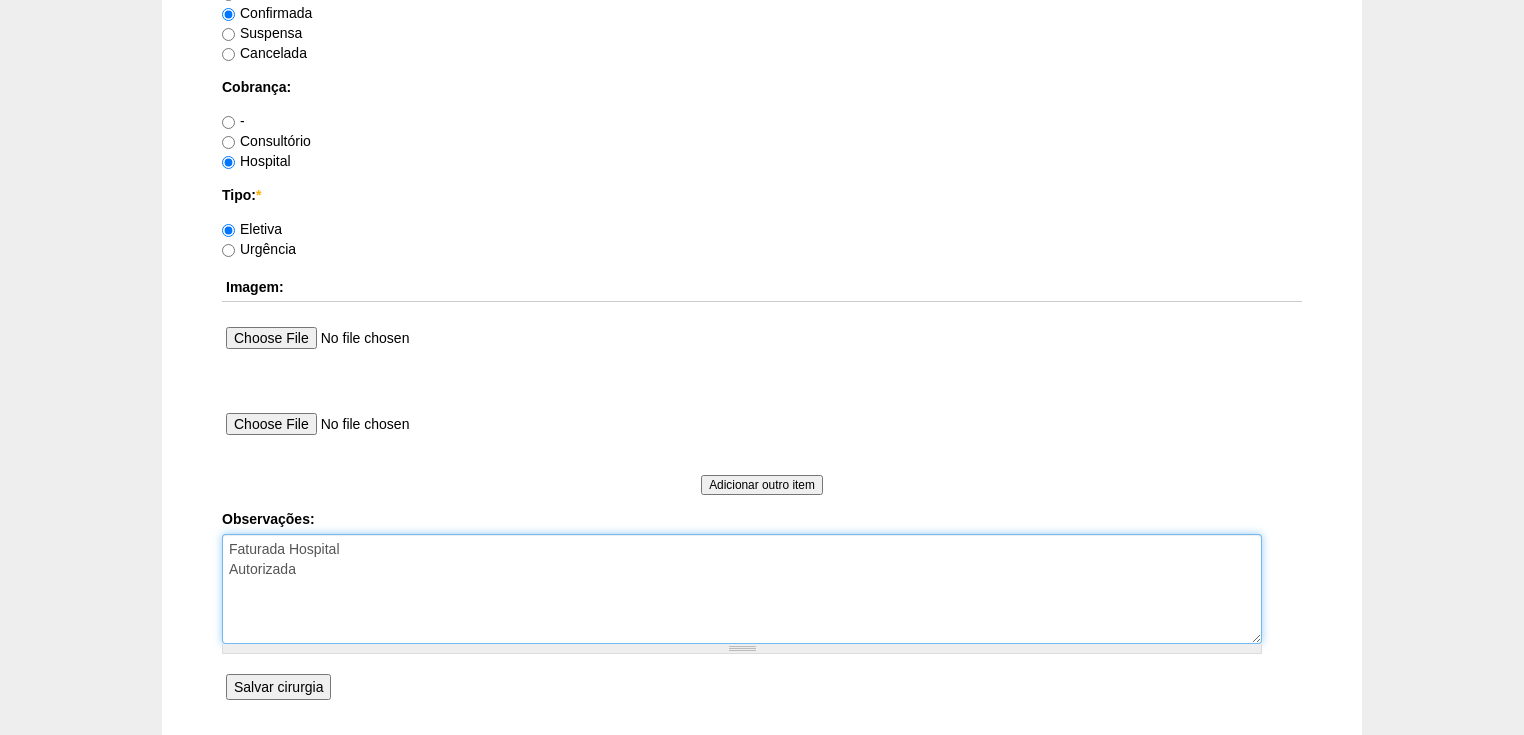 type on "Faturada Hospital
Autorizada" 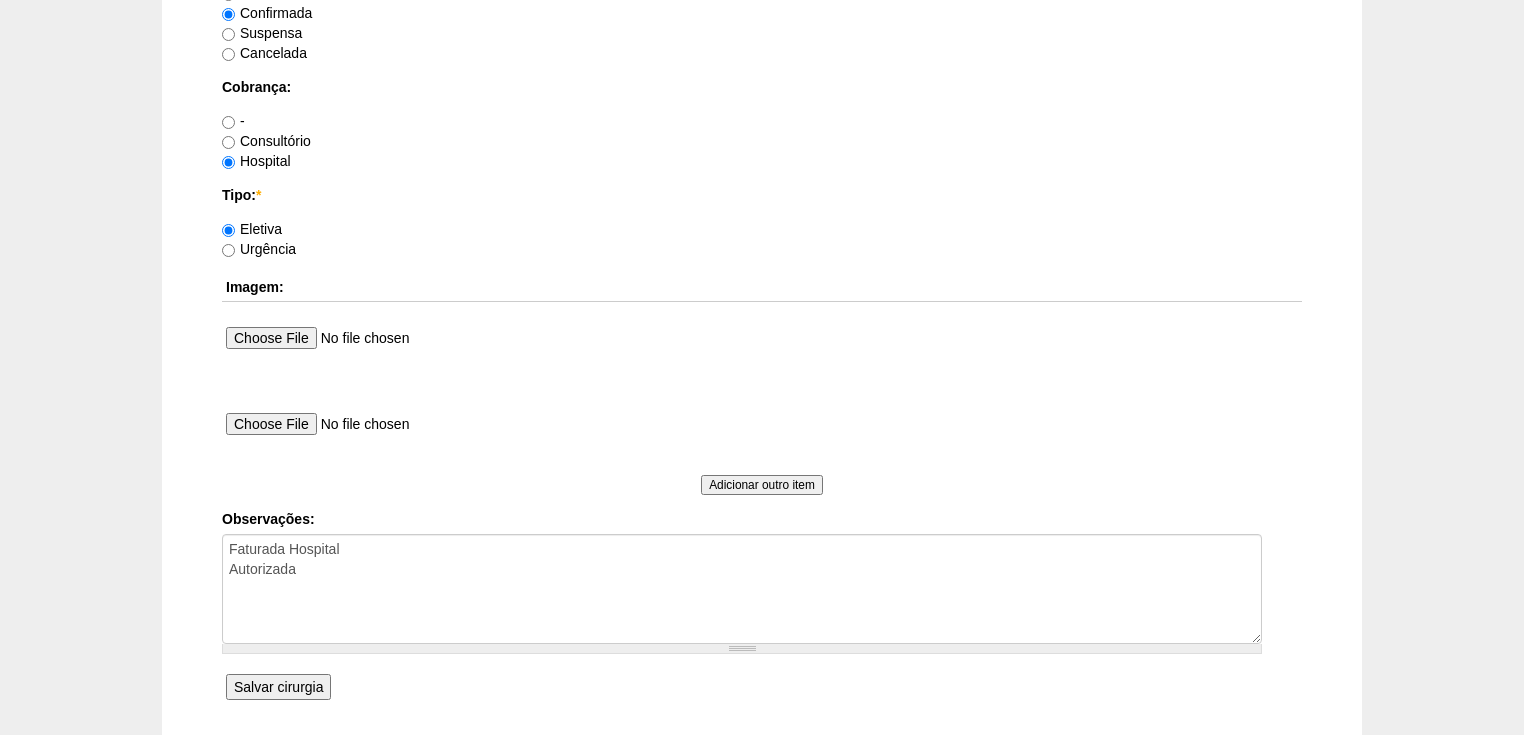 click on "Salvar cirurgia" at bounding box center [278, 687] 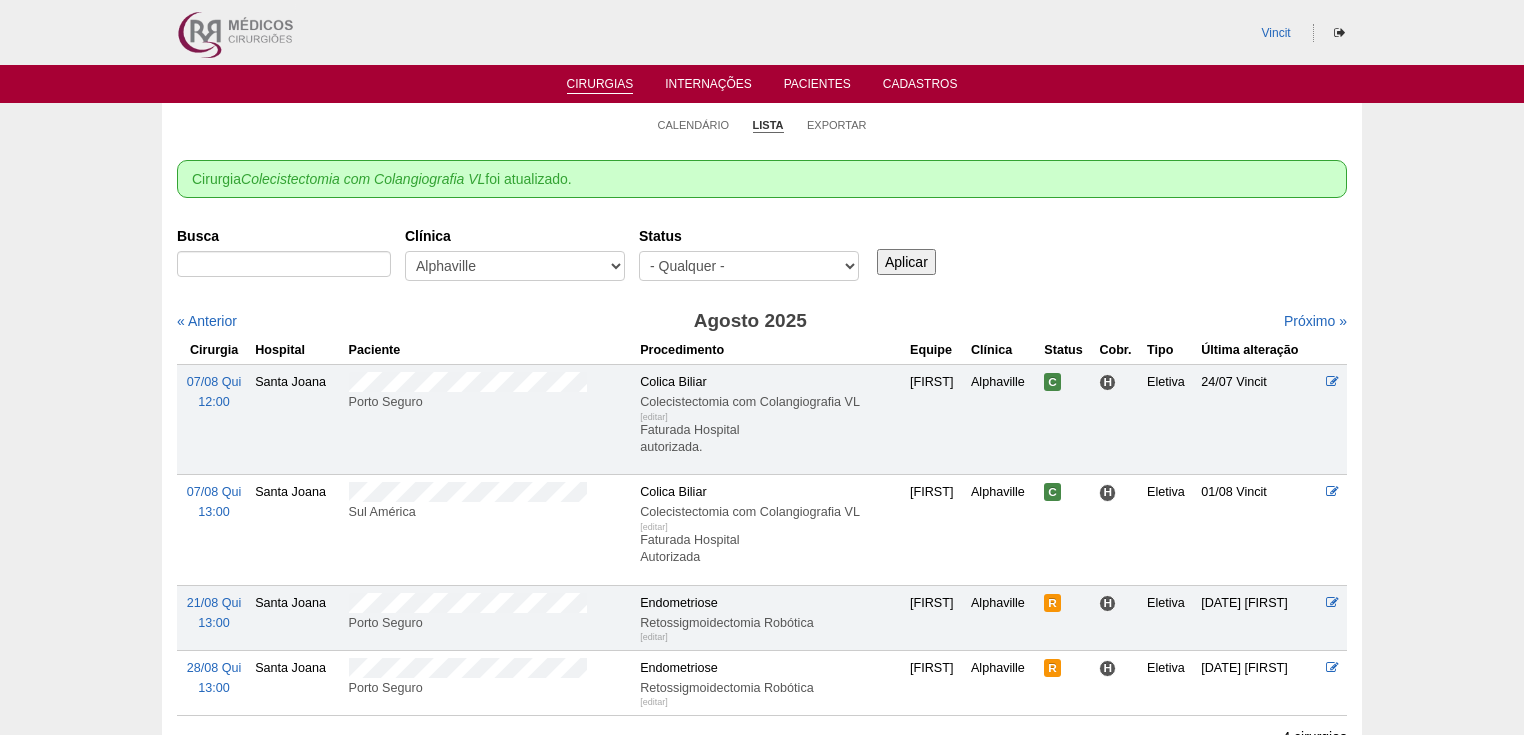 scroll, scrollTop: 0, scrollLeft: 0, axis: both 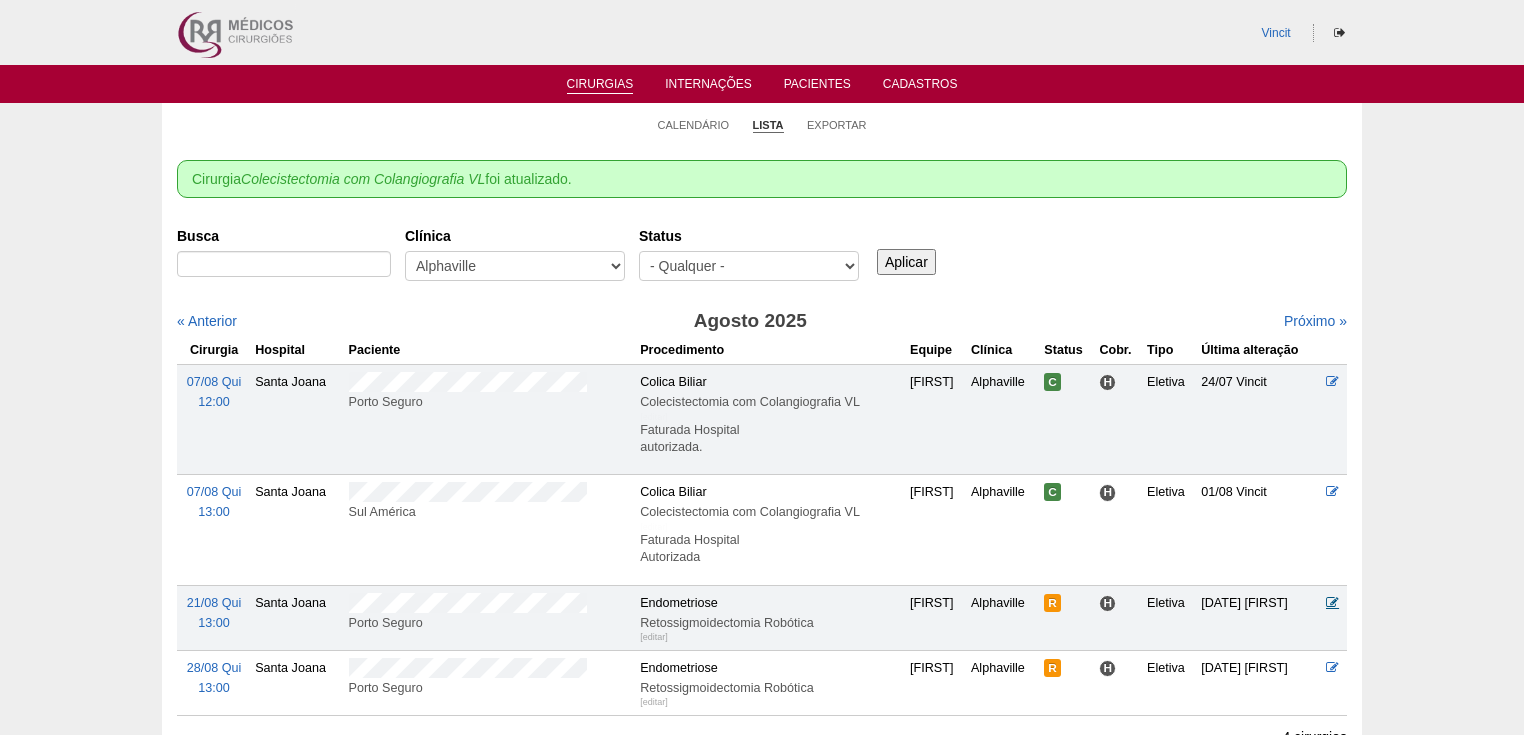 click at bounding box center [1332, 602] 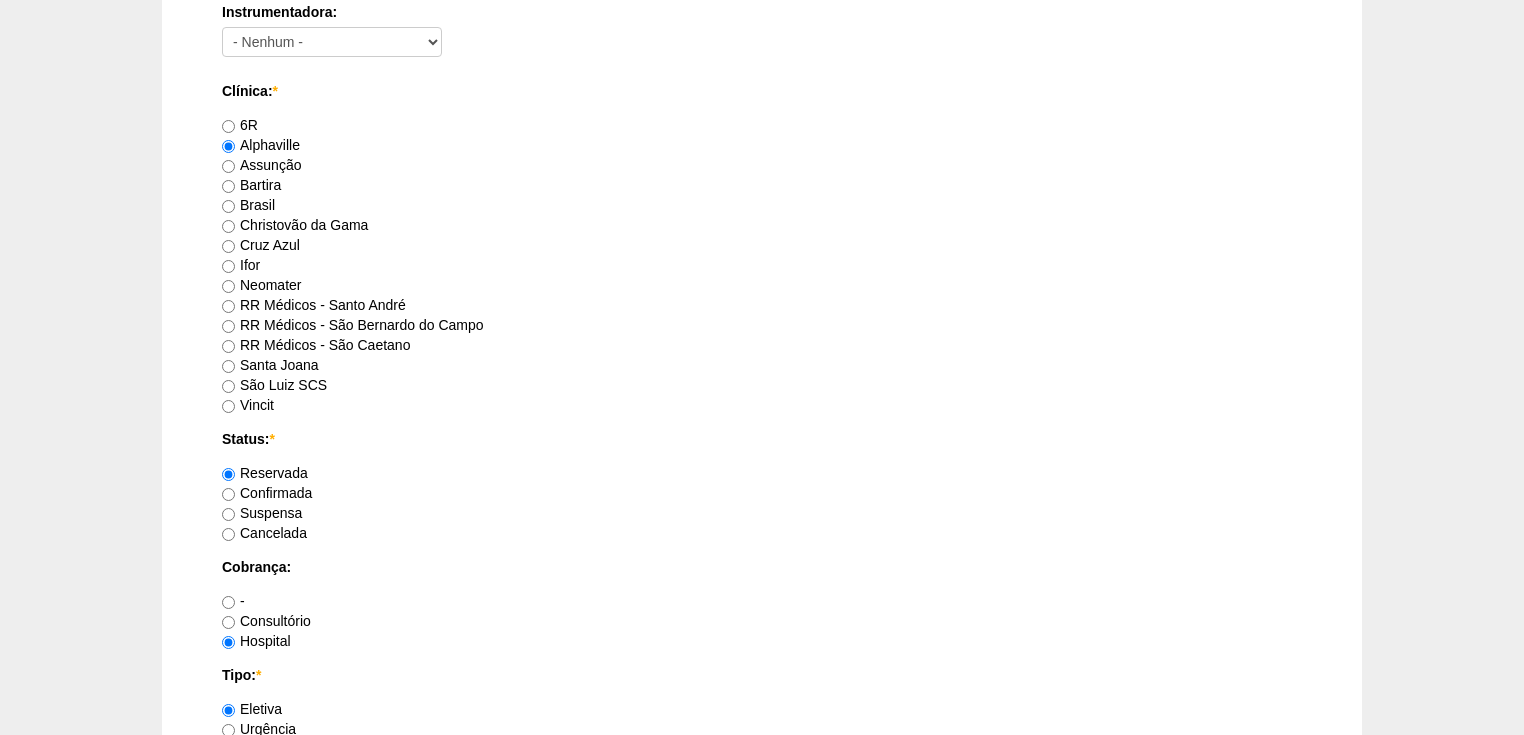 scroll, scrollTop: 1360, scrollLeft: 0, axis: vertical 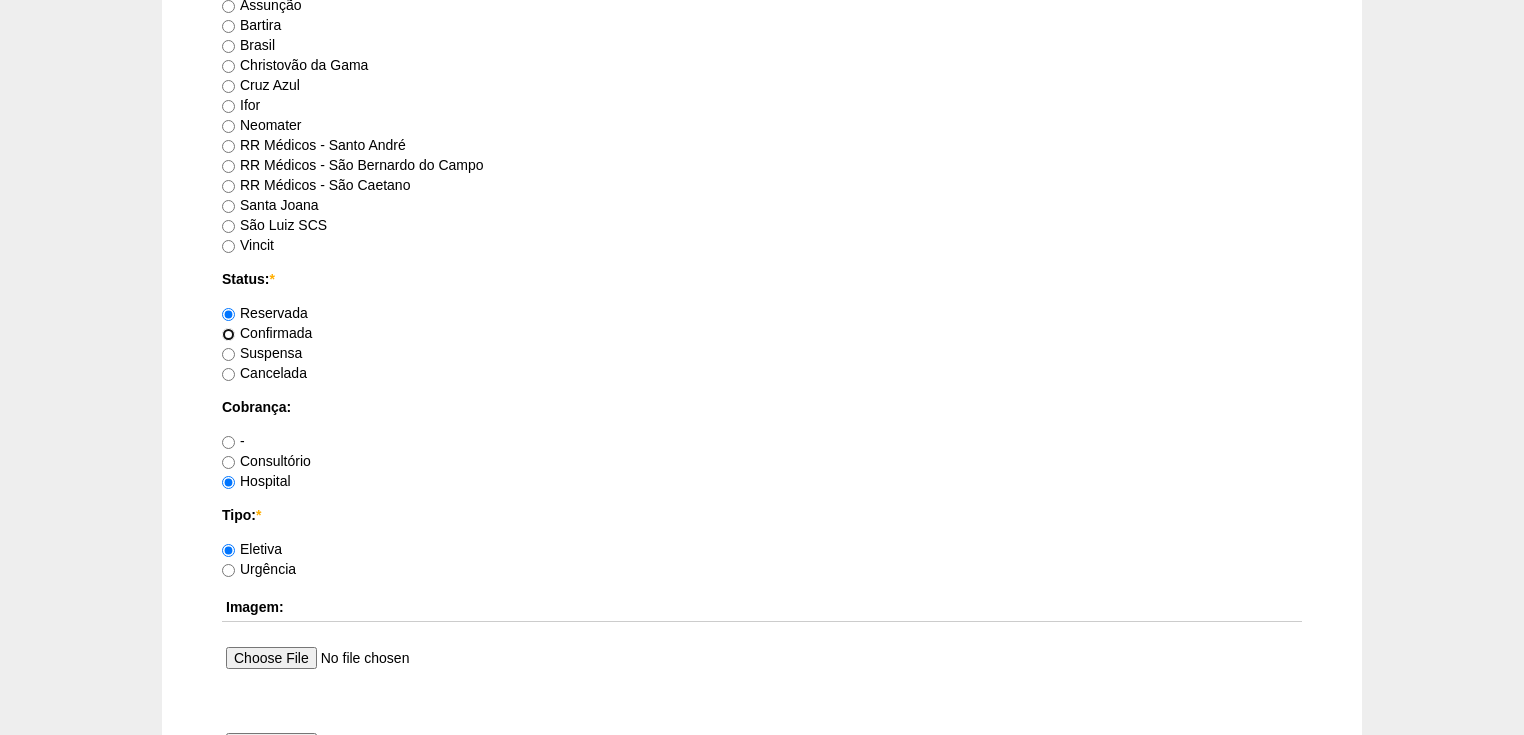click on "Confirmada" at bounding box center [228, 334] 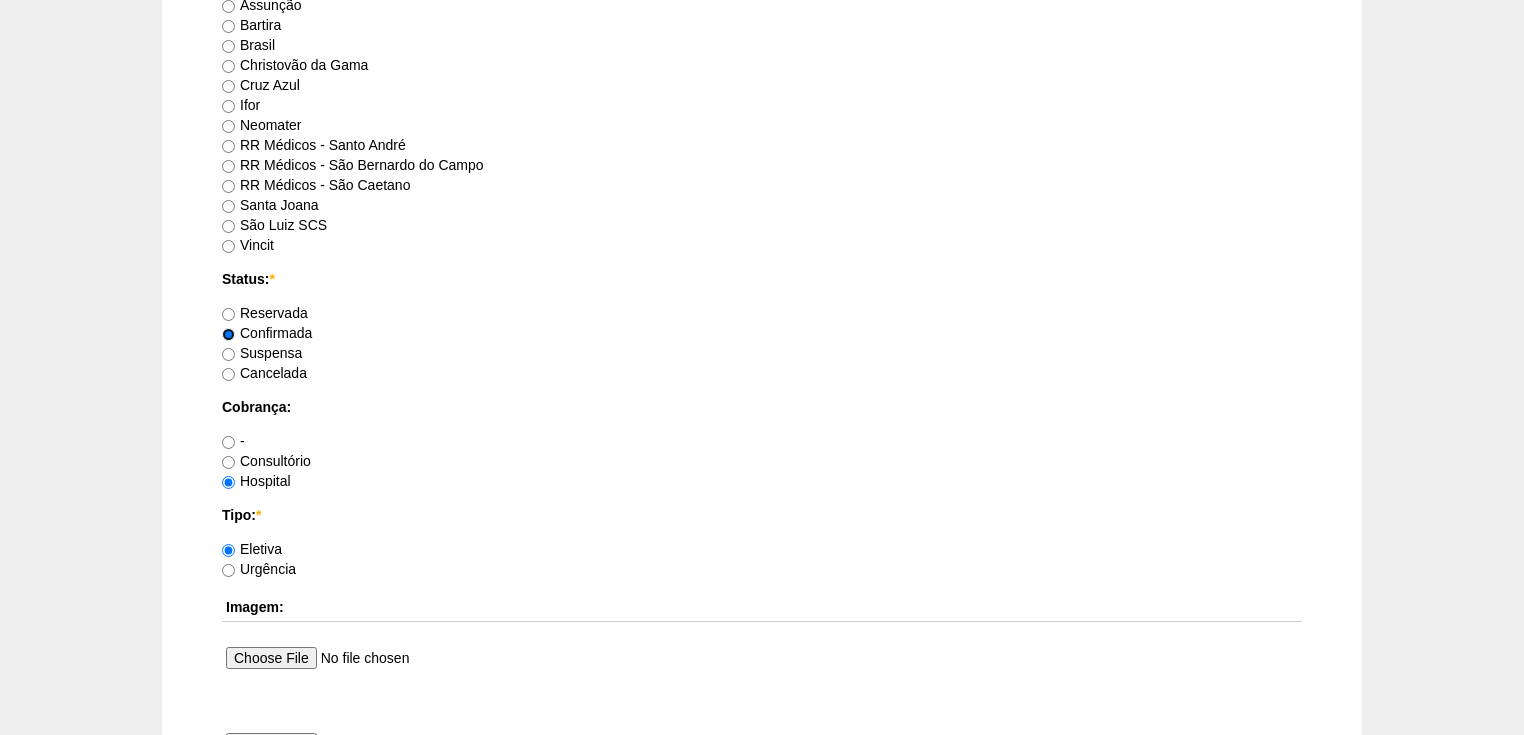 scroll, scrollTop: 1600, scrollLeft: 0, axis: vertical 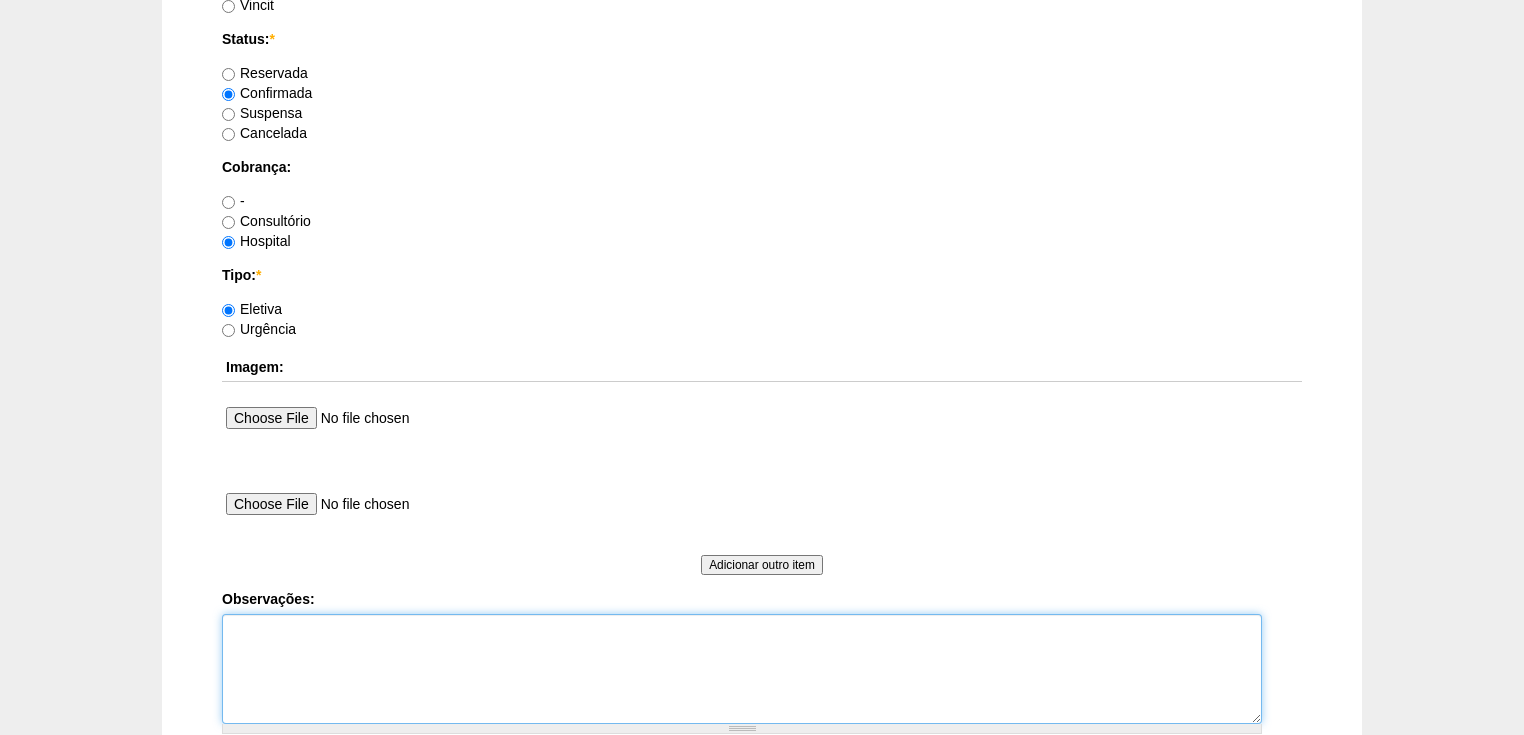click on "Observações:" at bounding box center (742, 669) 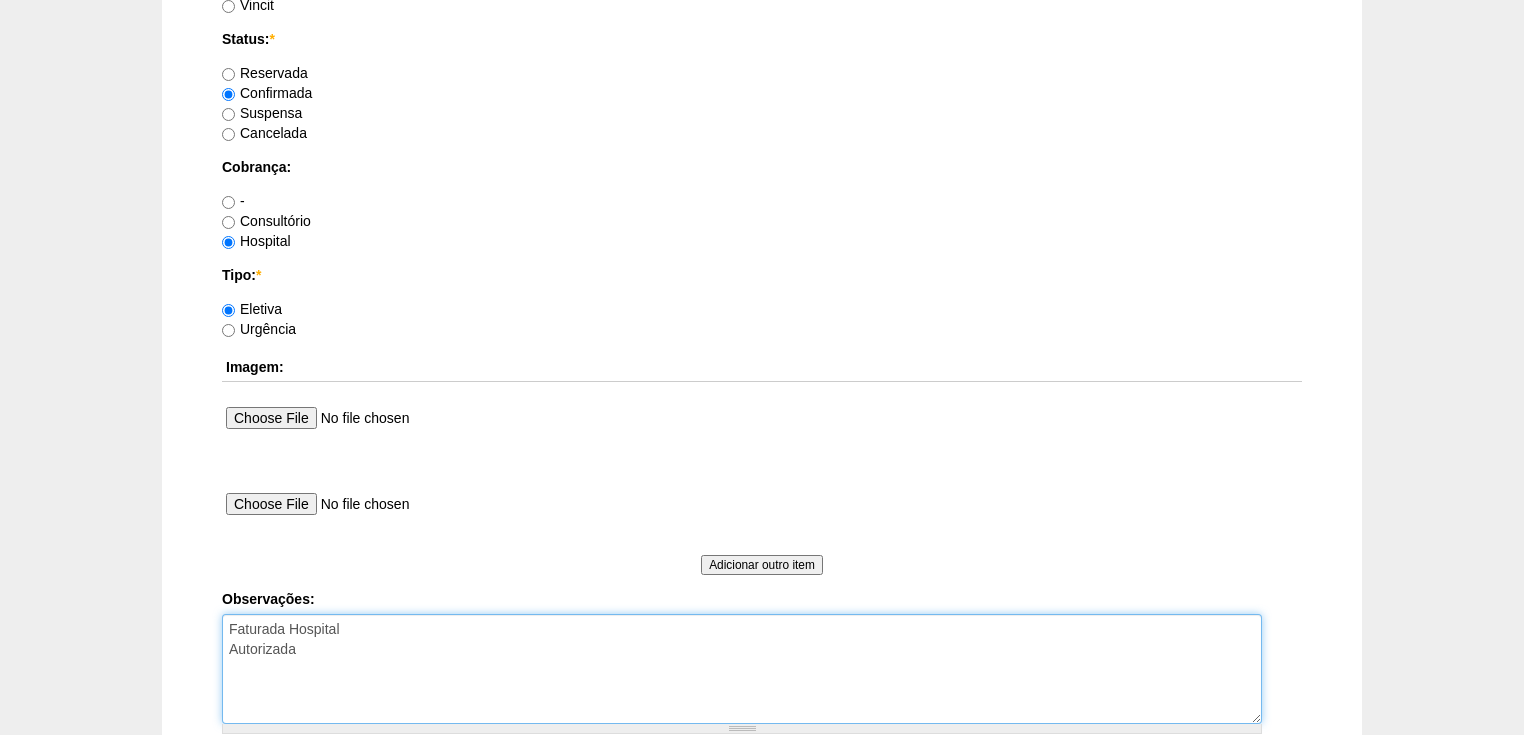scroll, scrollTop: 1760, scrollLeft: 0, axis: vertical 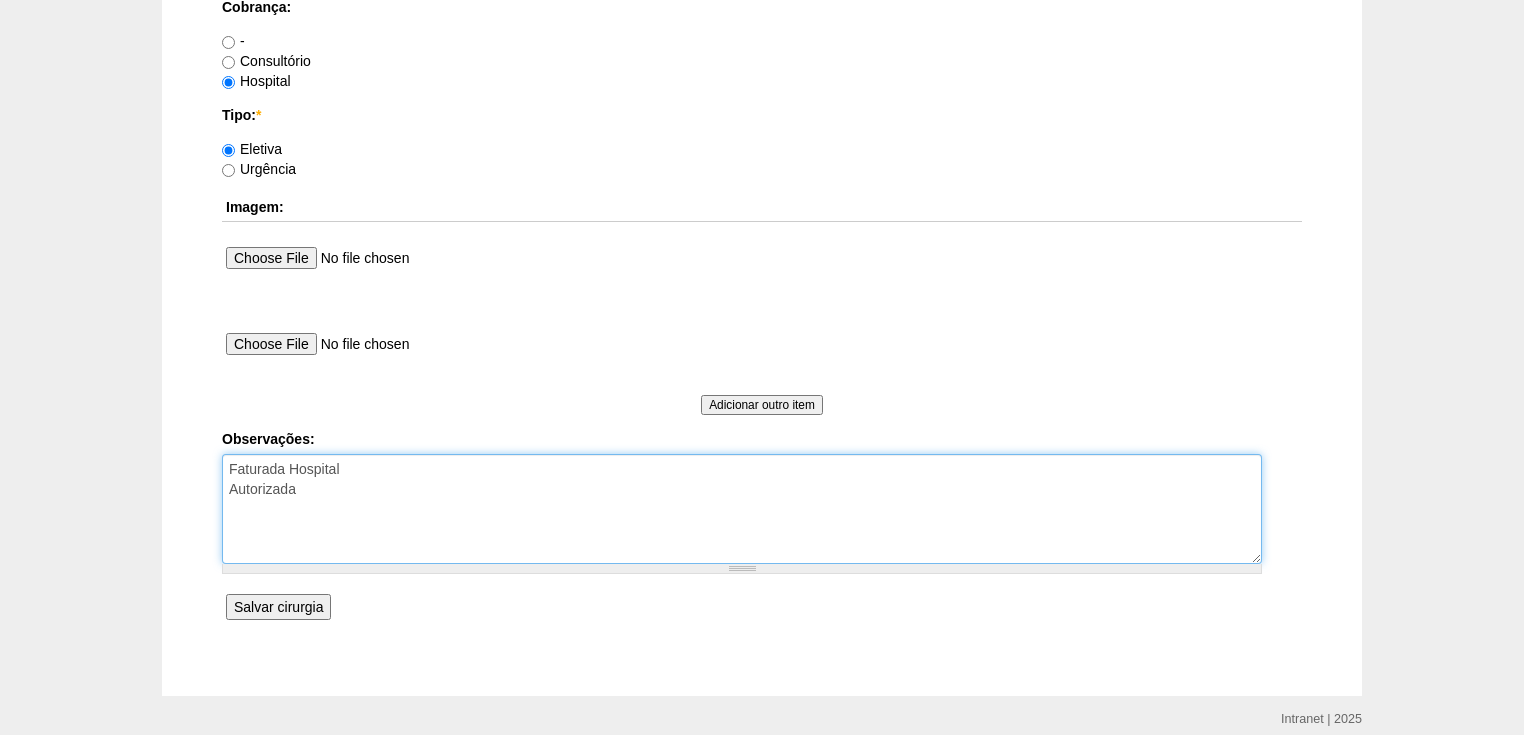 type on "Faturada Hospital
Autorizada" 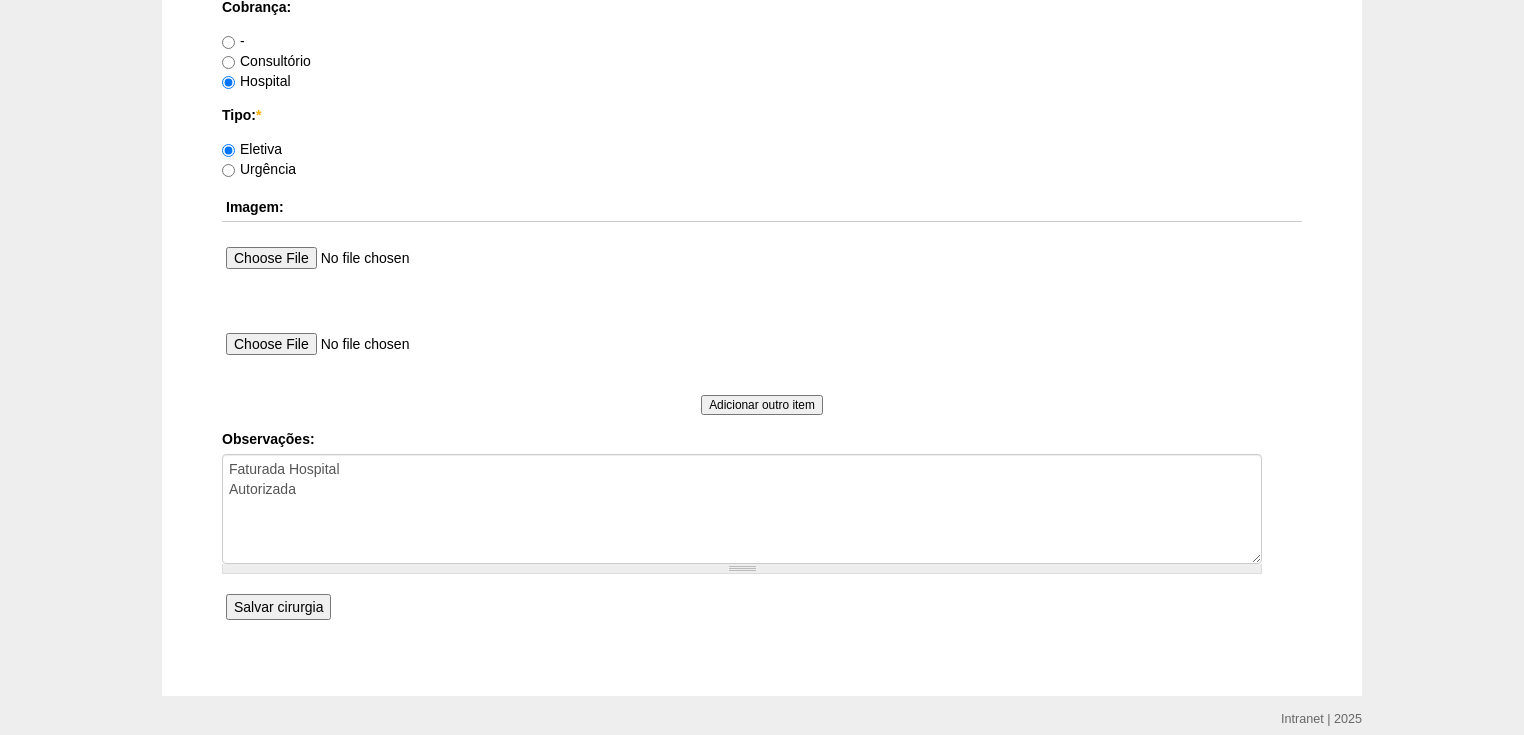 click on "Salvar cirurgia" at bounding box center [278, 607] 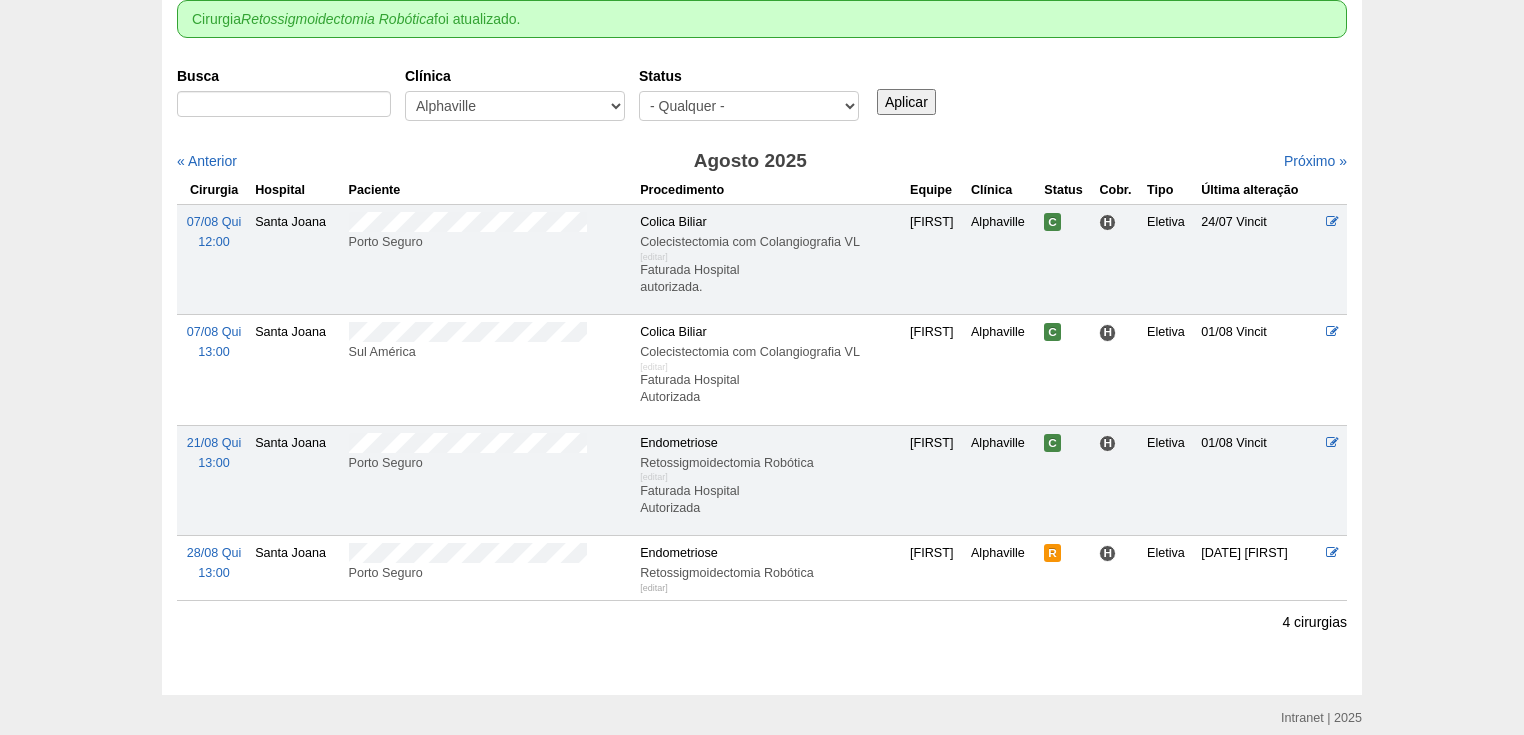 scroll, scrollTop: 239, scrollLeft: 0, axis: vertical 